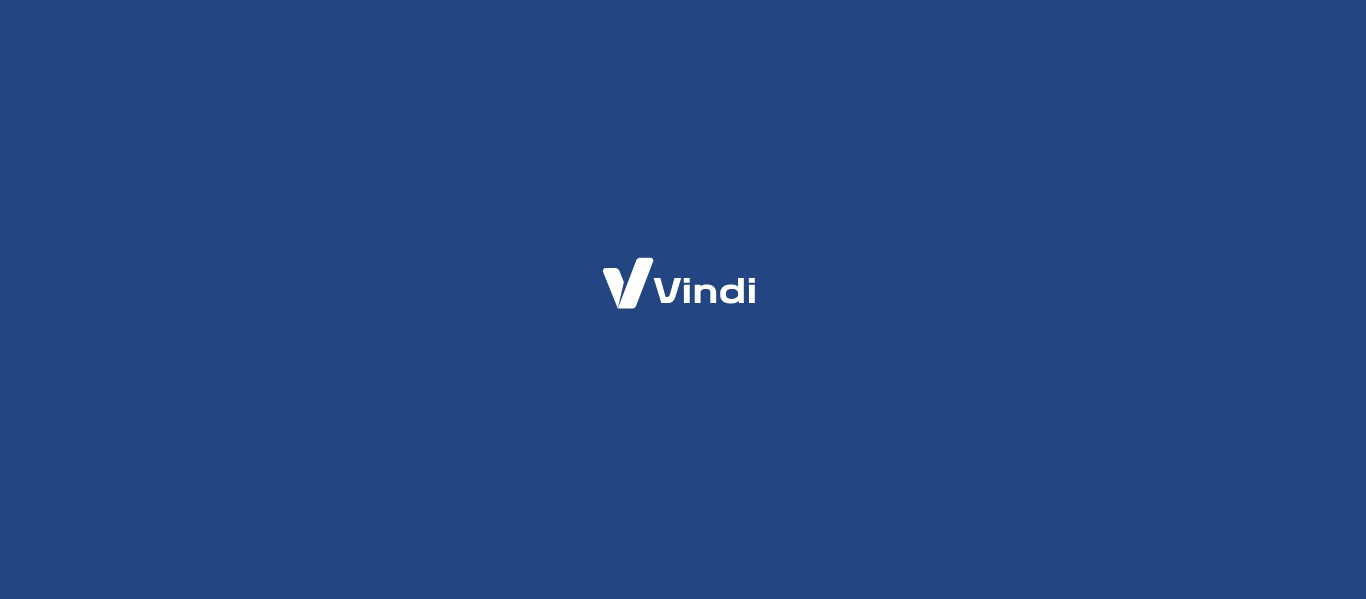 scroll, scrollTop: 0, scrollLeft: 0, axis: both 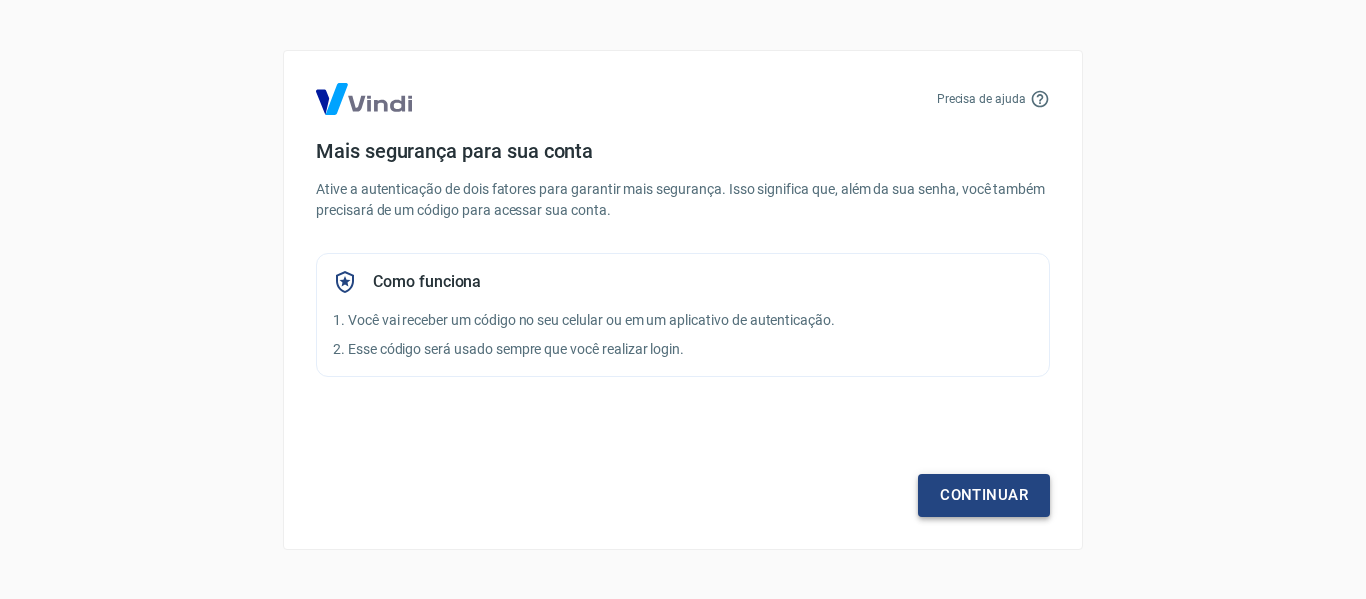 click on "Continuar" at bounding box center (984, 495) 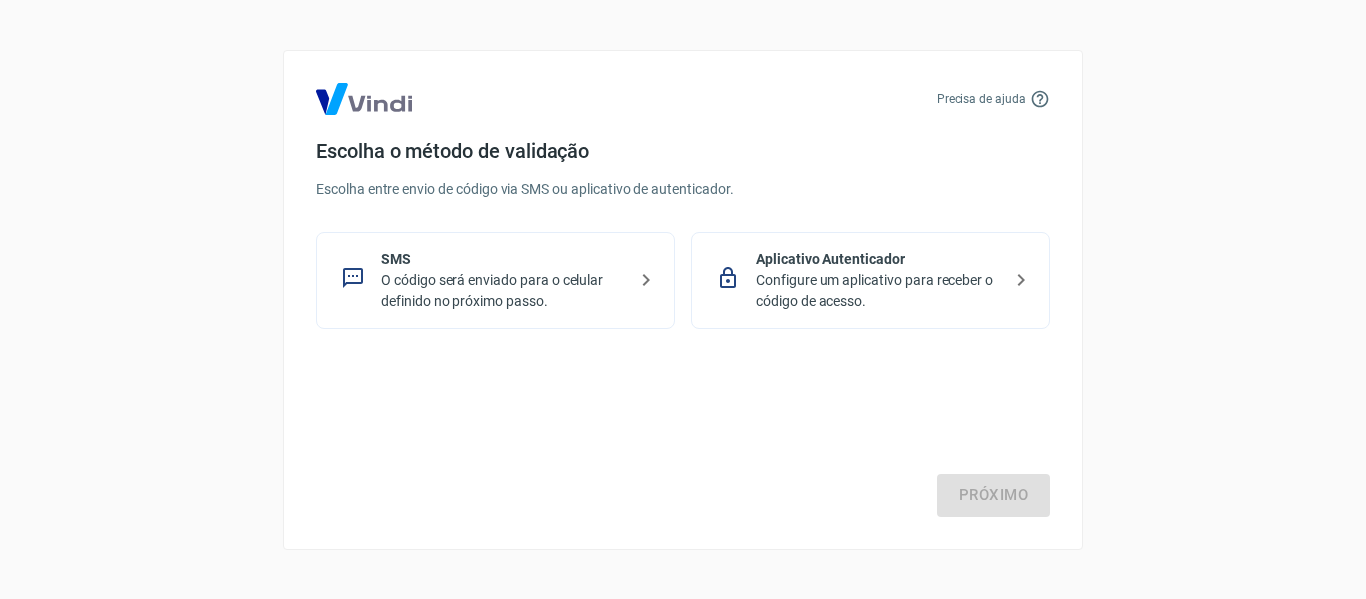 click on "Configure um aplicativo para receber o código de acesso." at bounding box center (878, 291) 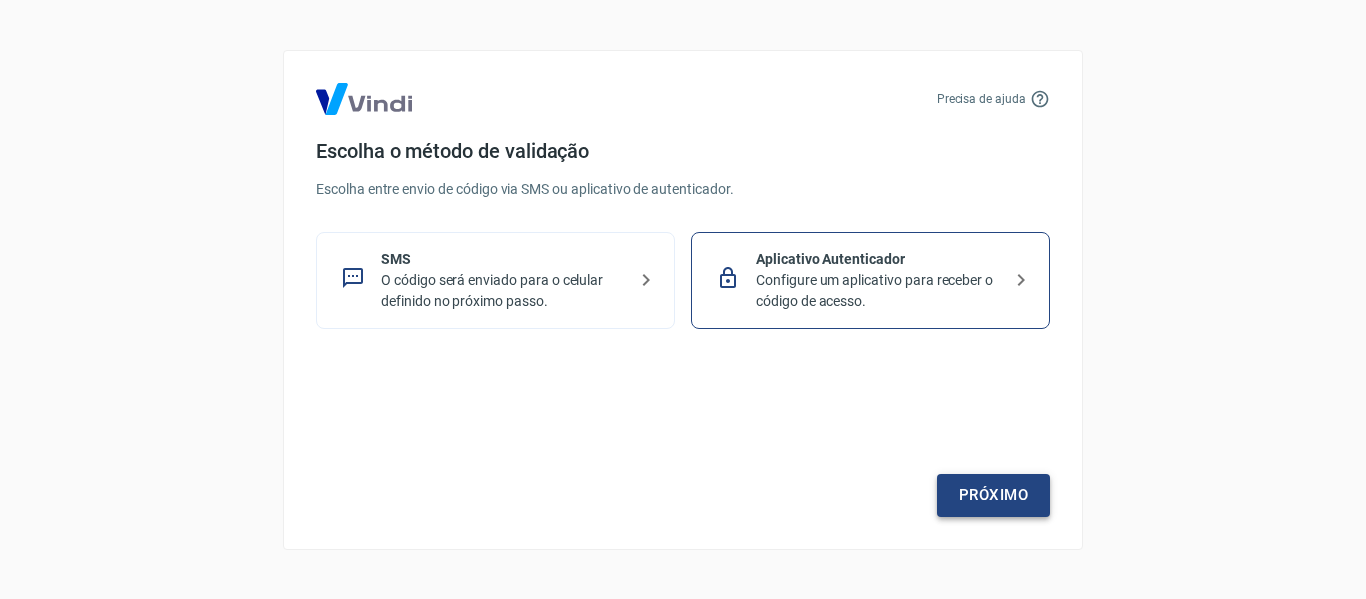 click on "Próximo" at bounding box center [993, 495] 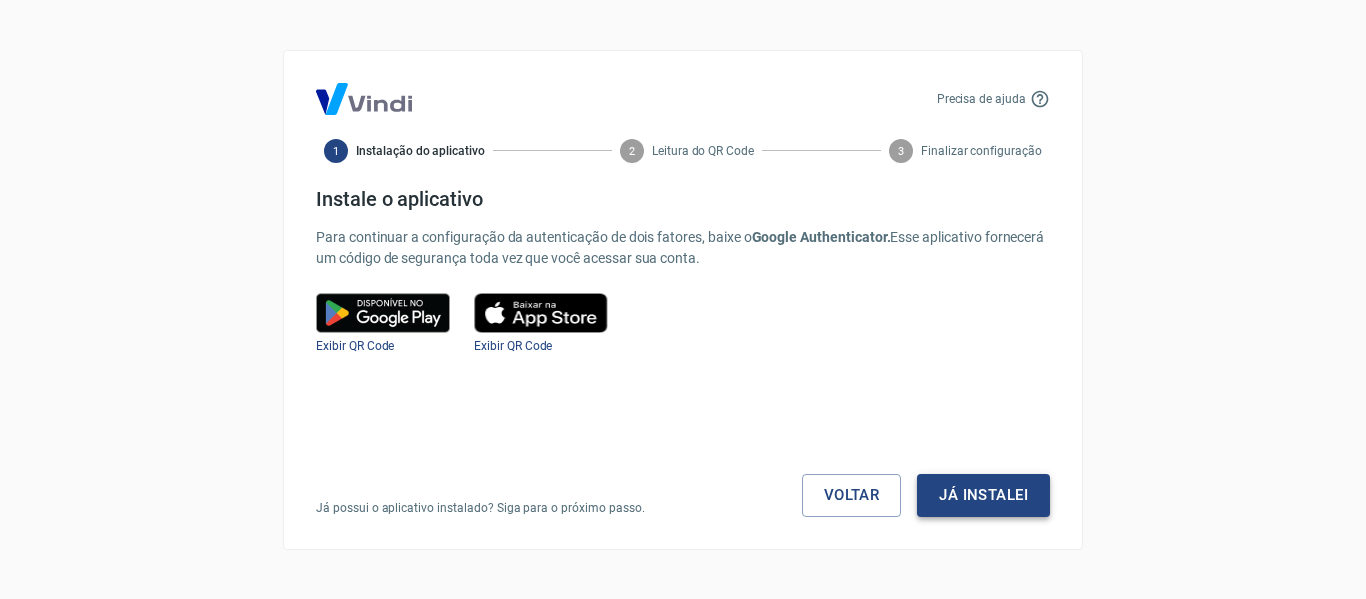 click on "Já instalei" at bounding box center (983, 495) 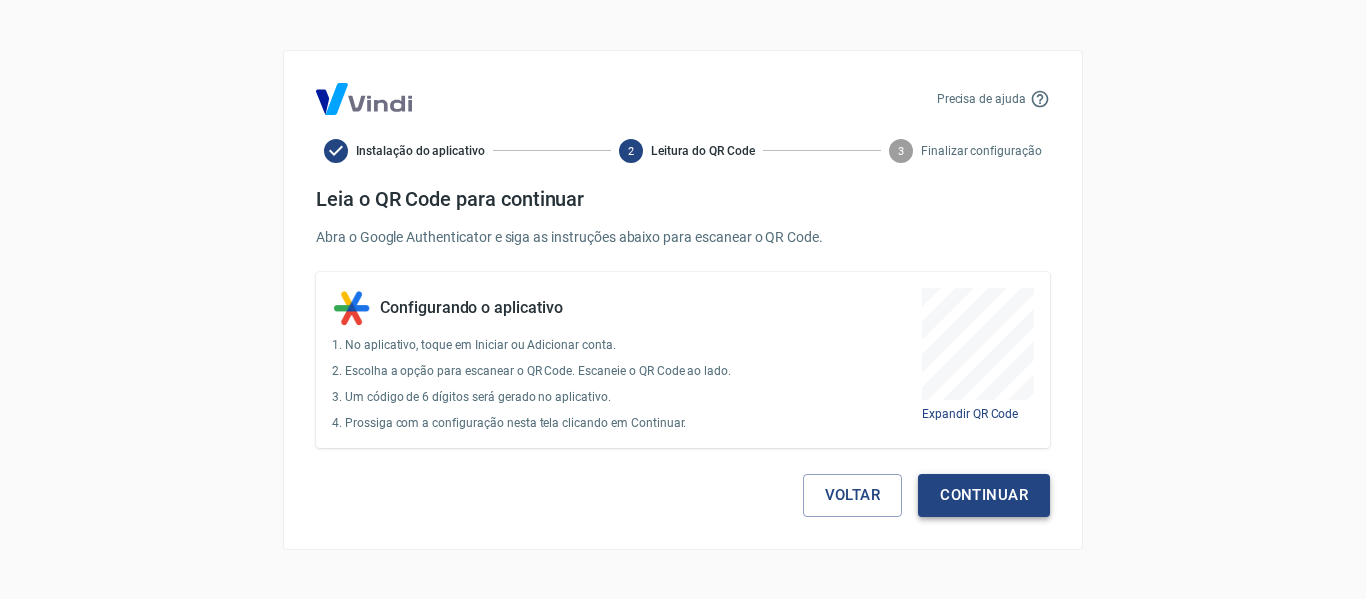 click on "Continuar" at bounding box center [984, 495] 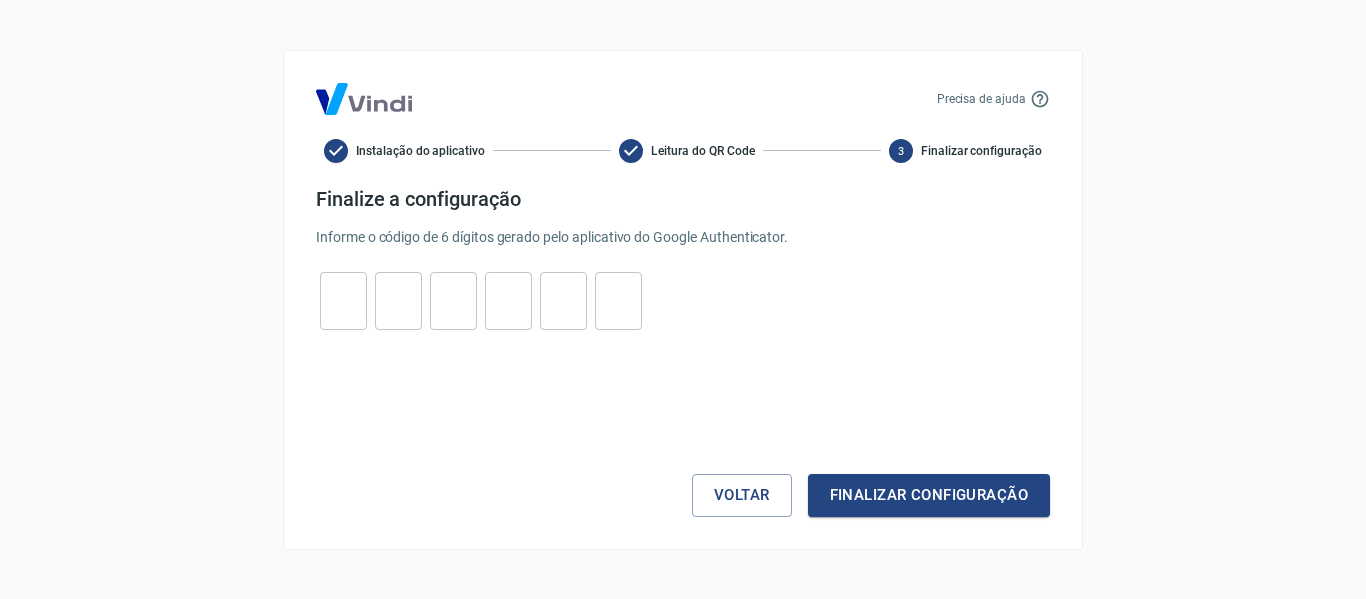 click at bounding box center (343, 300) 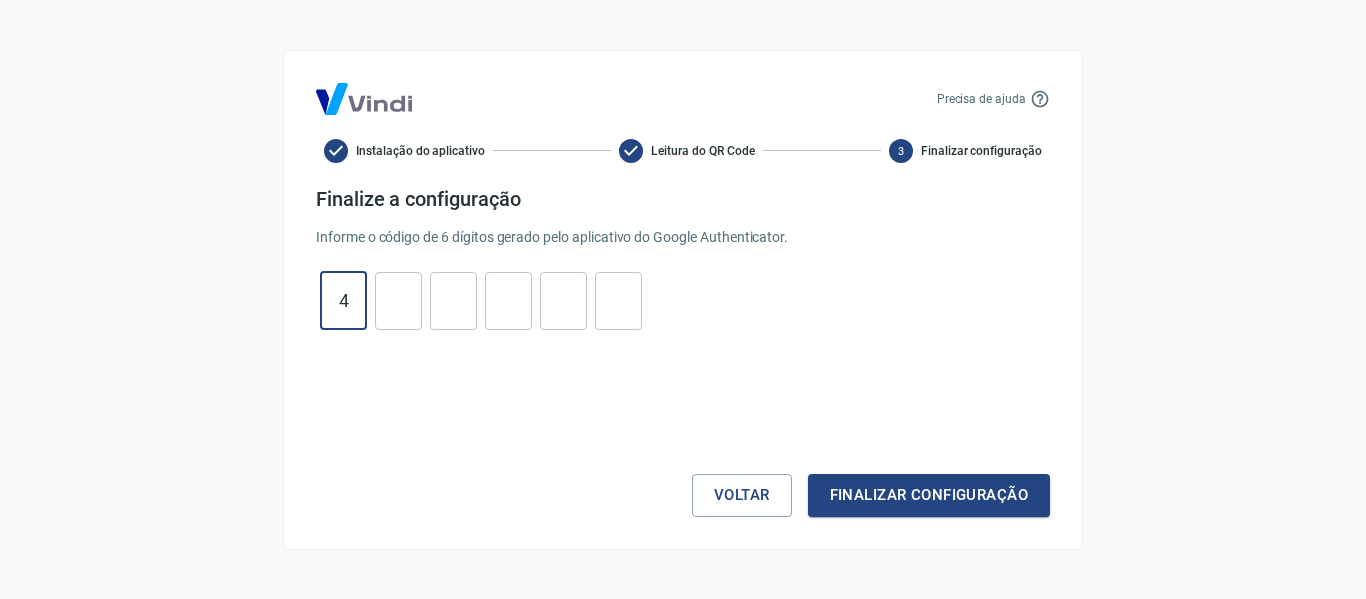 type on "4" 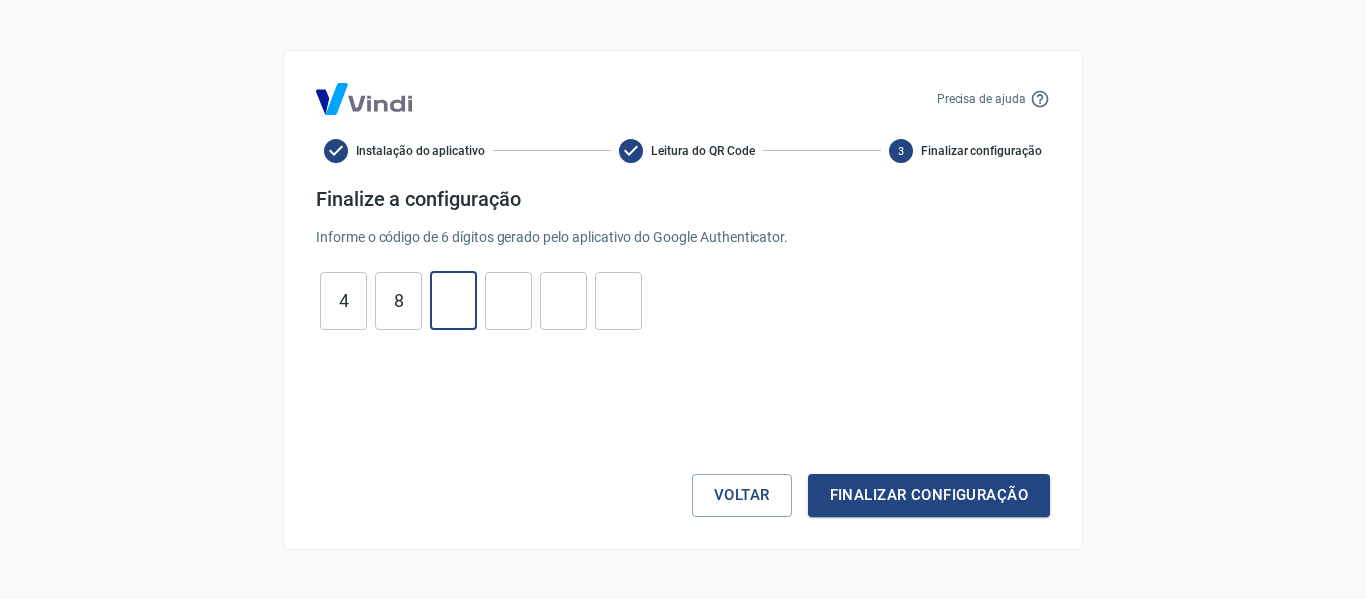 type on "1" 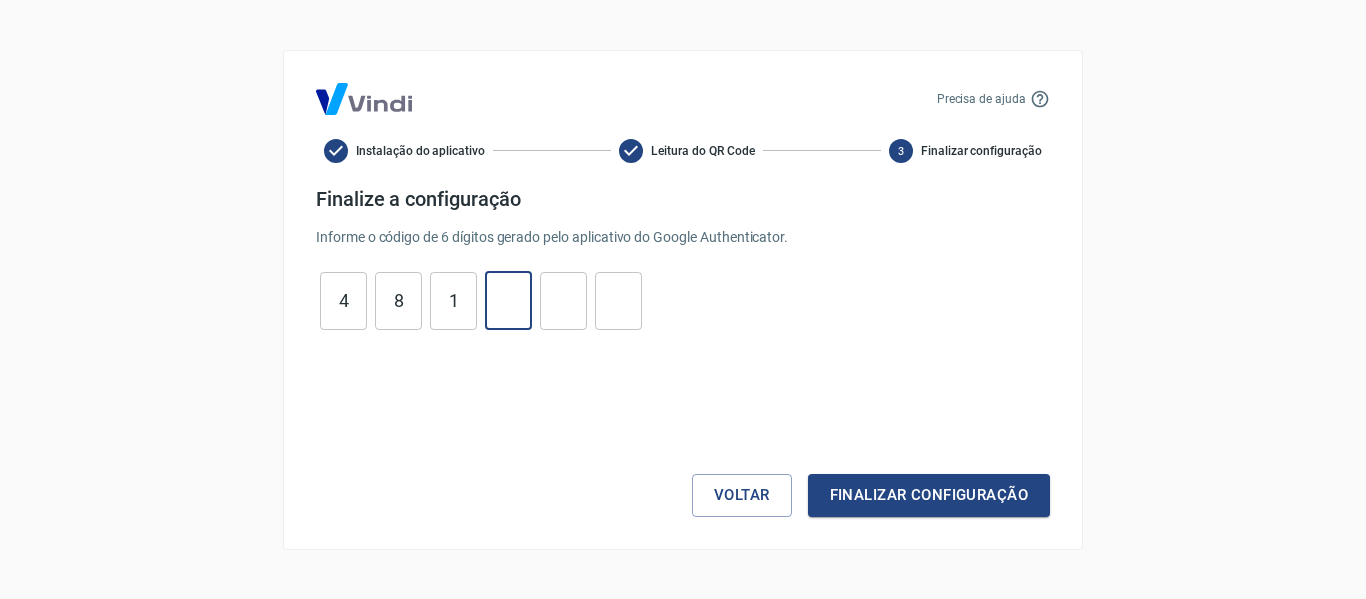 type on "2" 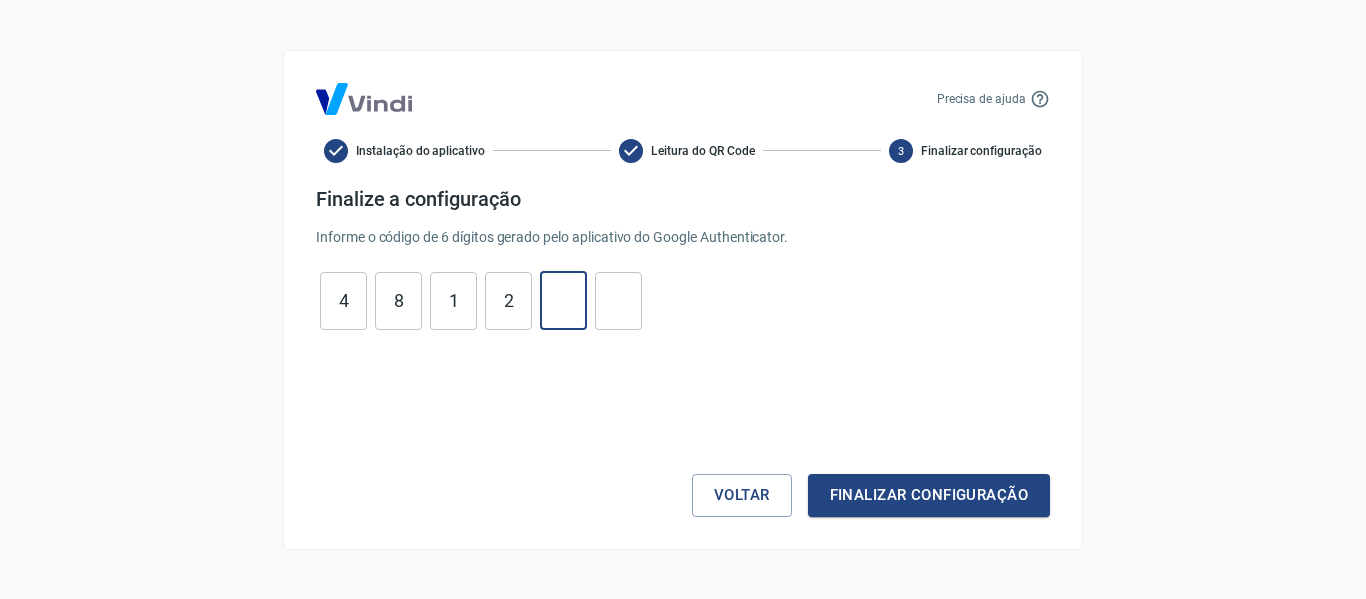 type on "5" 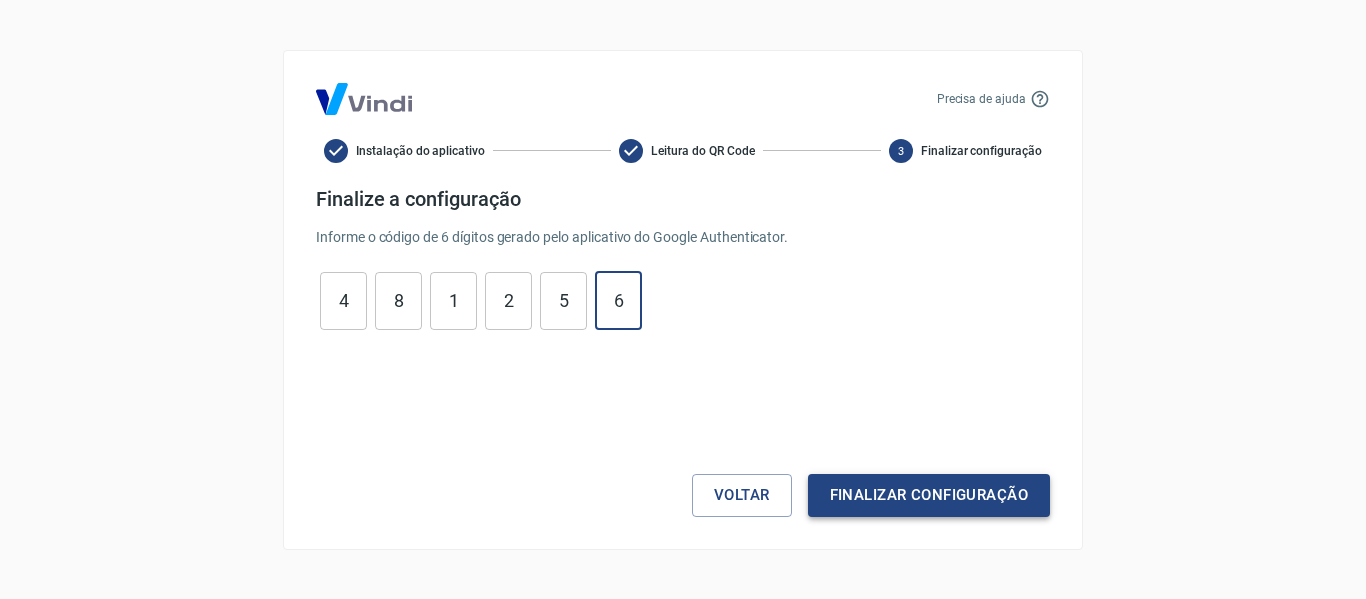 type on "6" 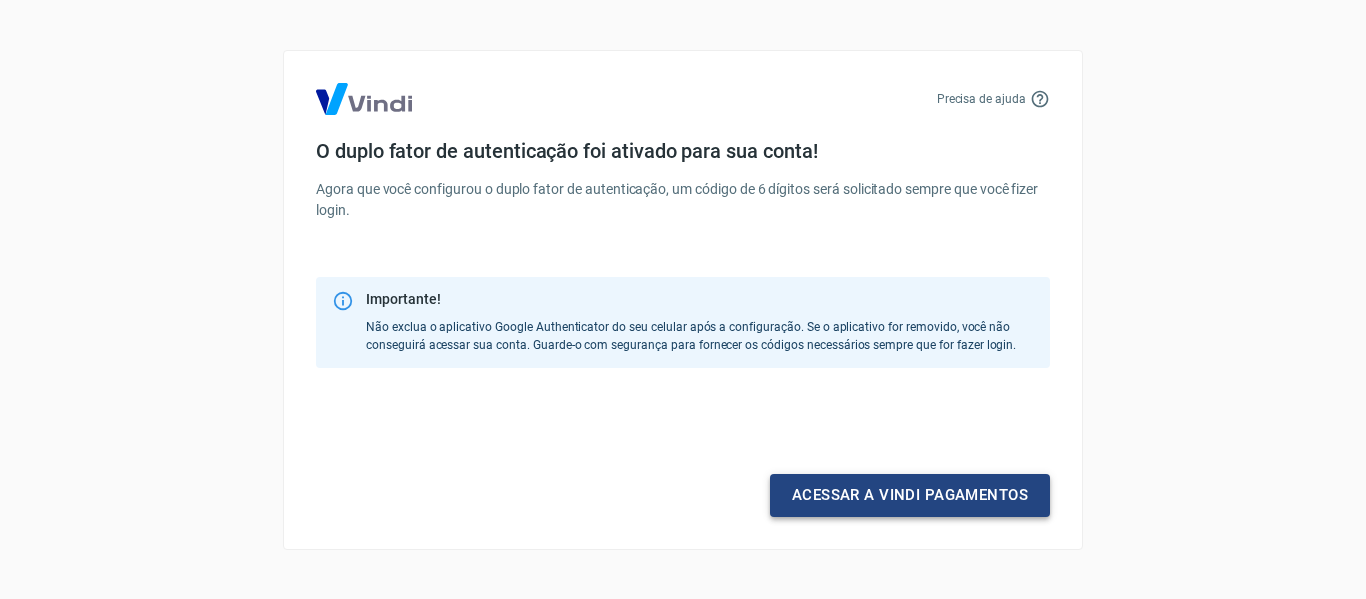 click on "Acessar a Vindi pagamentos" at bounding box center [910, 495] 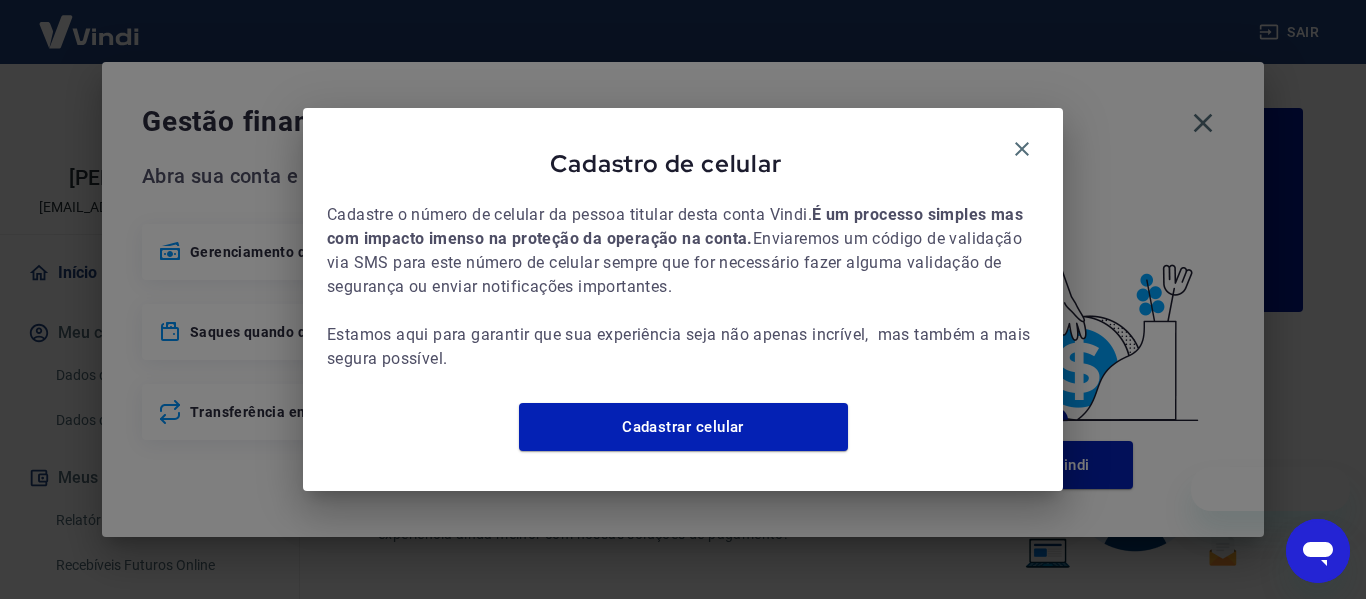 scroll, scrollTop: 0, scrollLeft: 0, axis: both 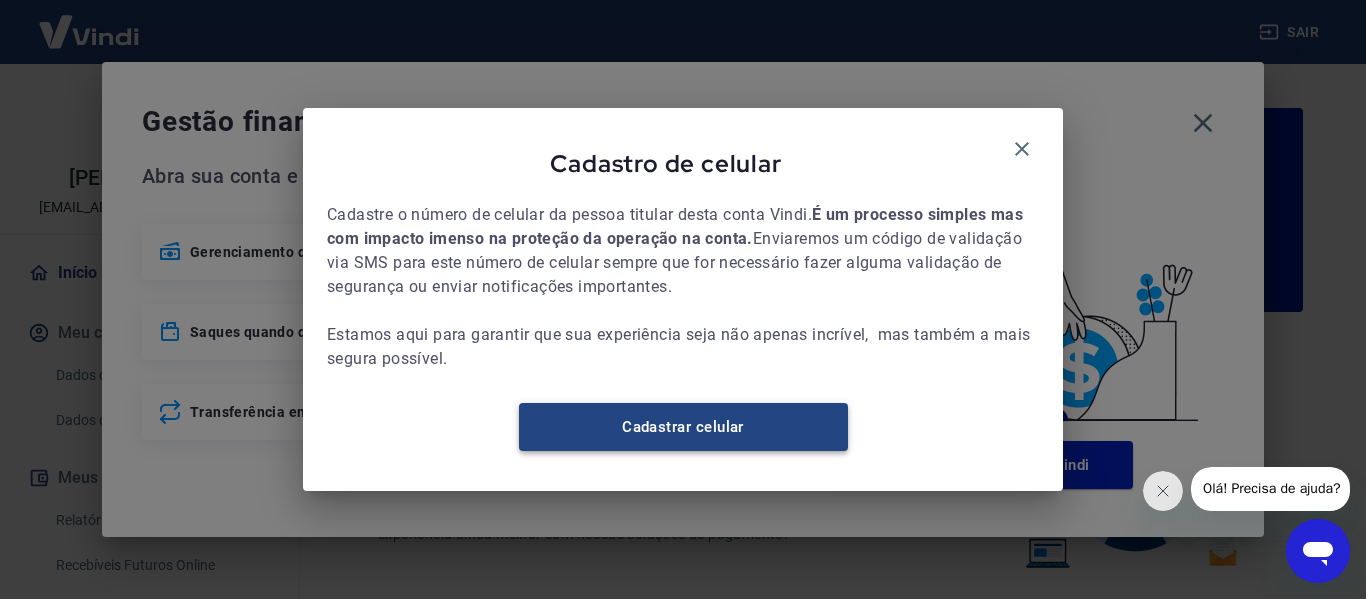 click on "Cadastrar celular" at bounding box center (683, 427) 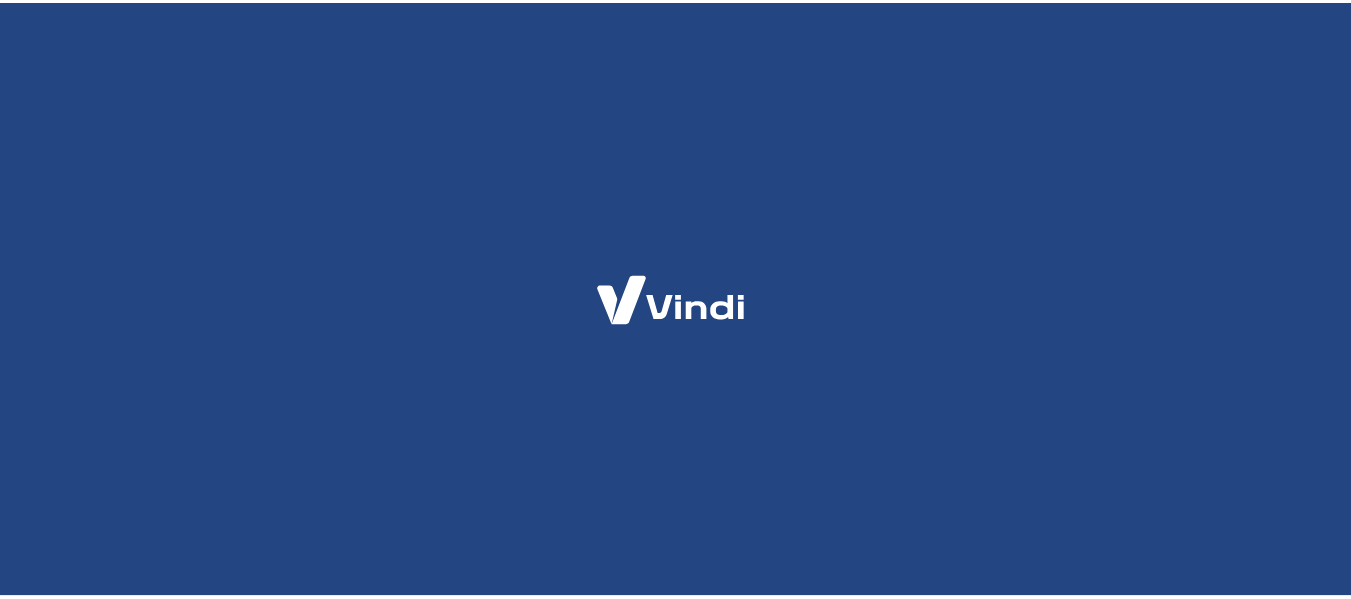 scroll, scrollTop: 0, scrollLeft: 0, axis: both 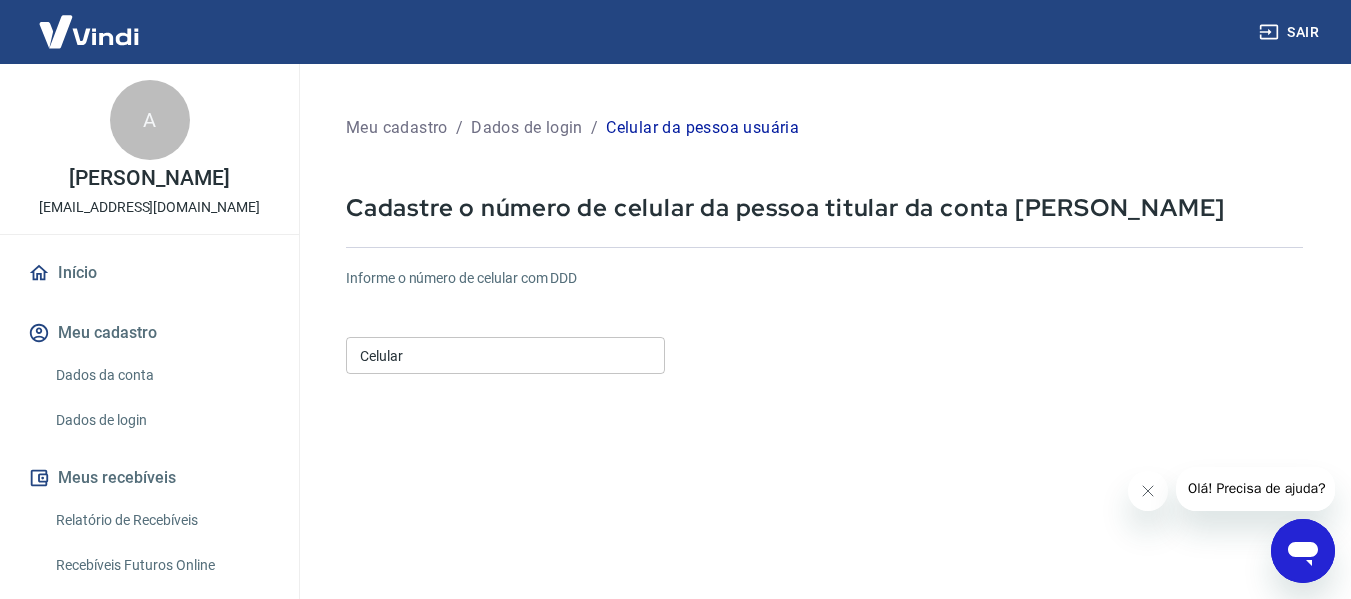 click on "Celular" at bounding box center [505, 355] 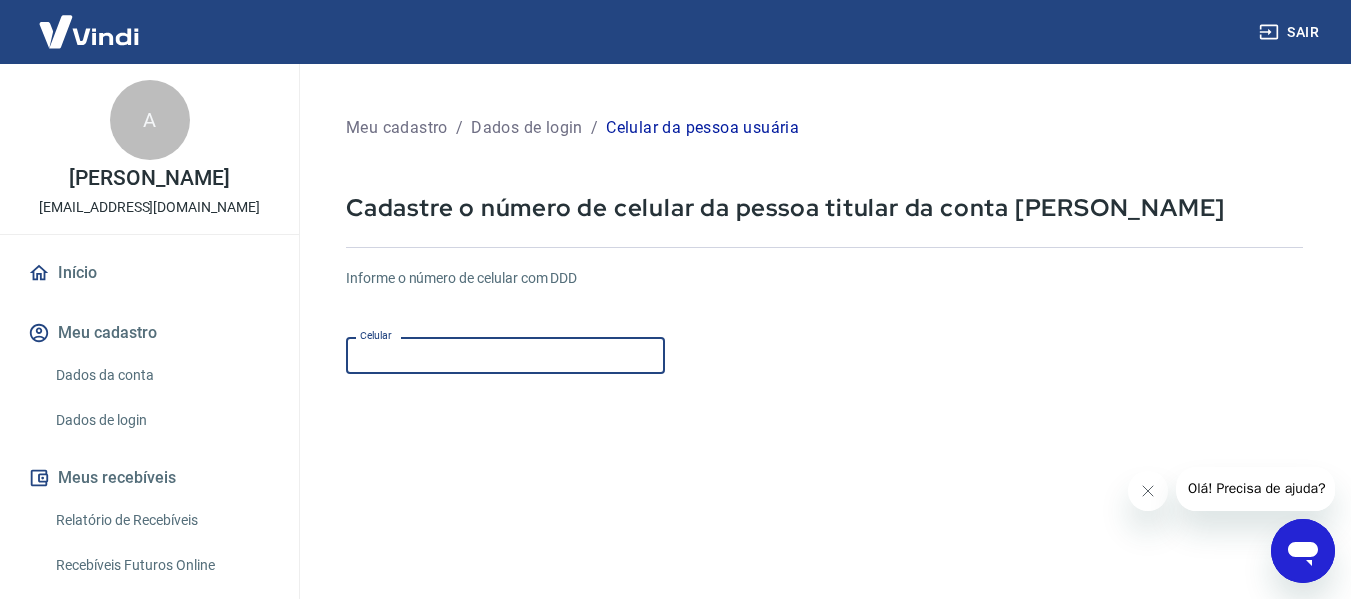 scroll, scrollTop: 0, scrollLeft: 0, axis: both 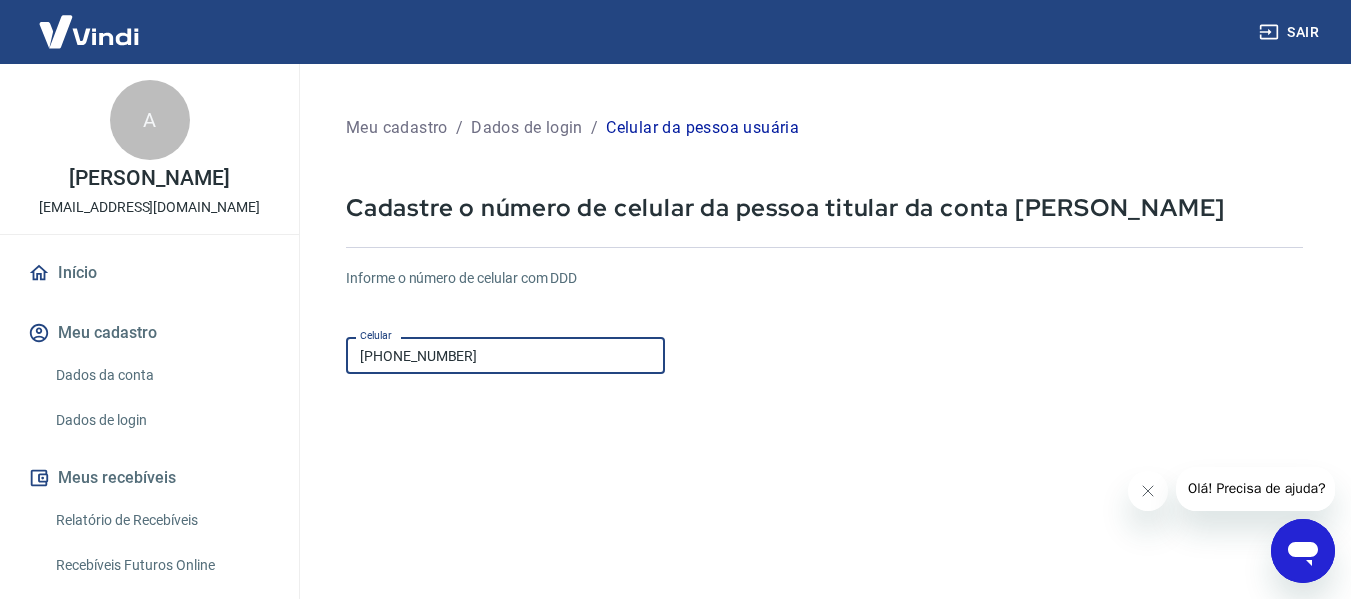 type on "[PHONE_NUMBER]" 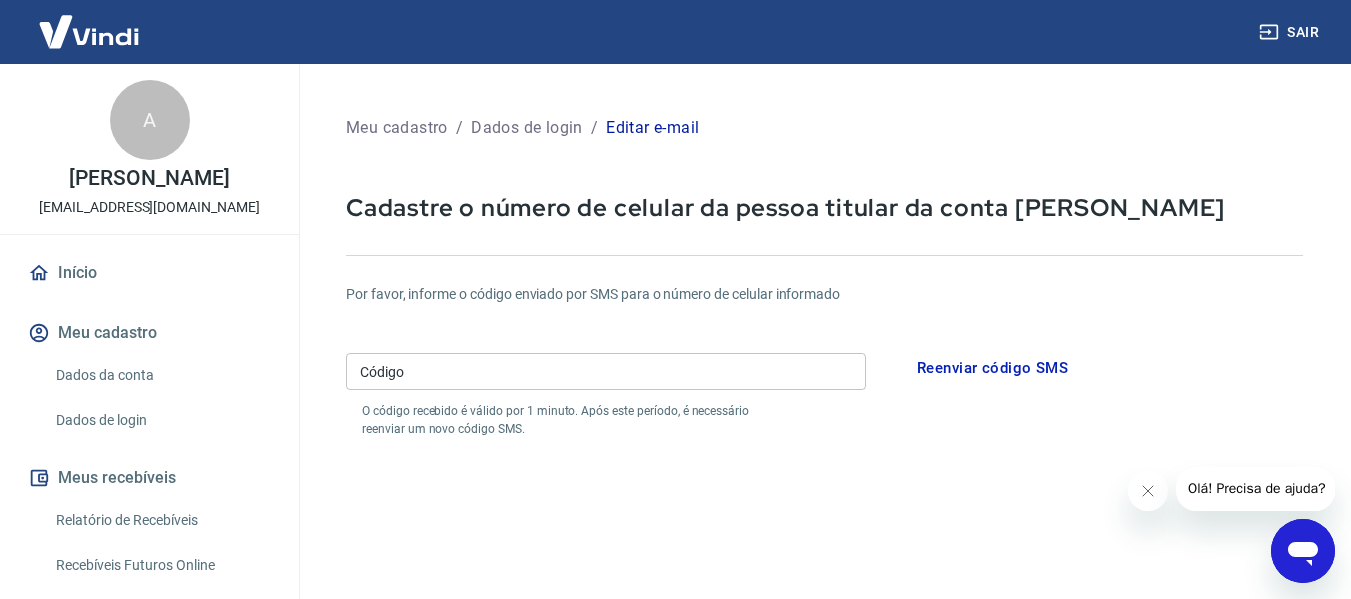 click on "Código" at bounding box center (606, 371) 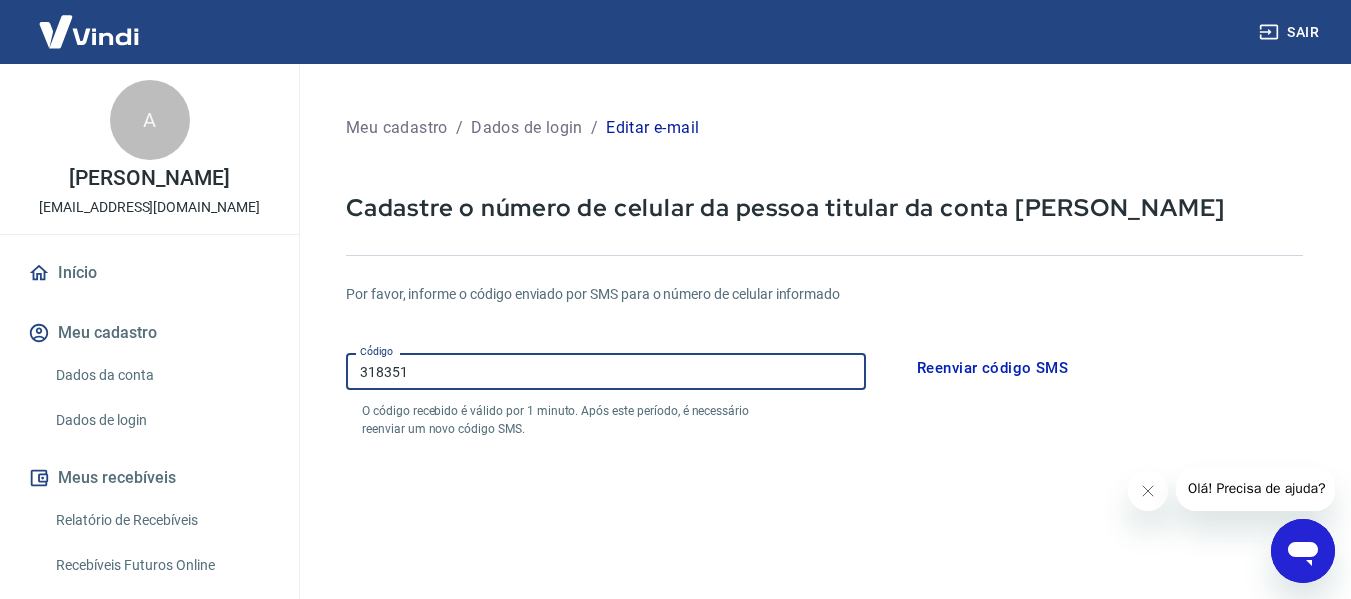 type on "318351" 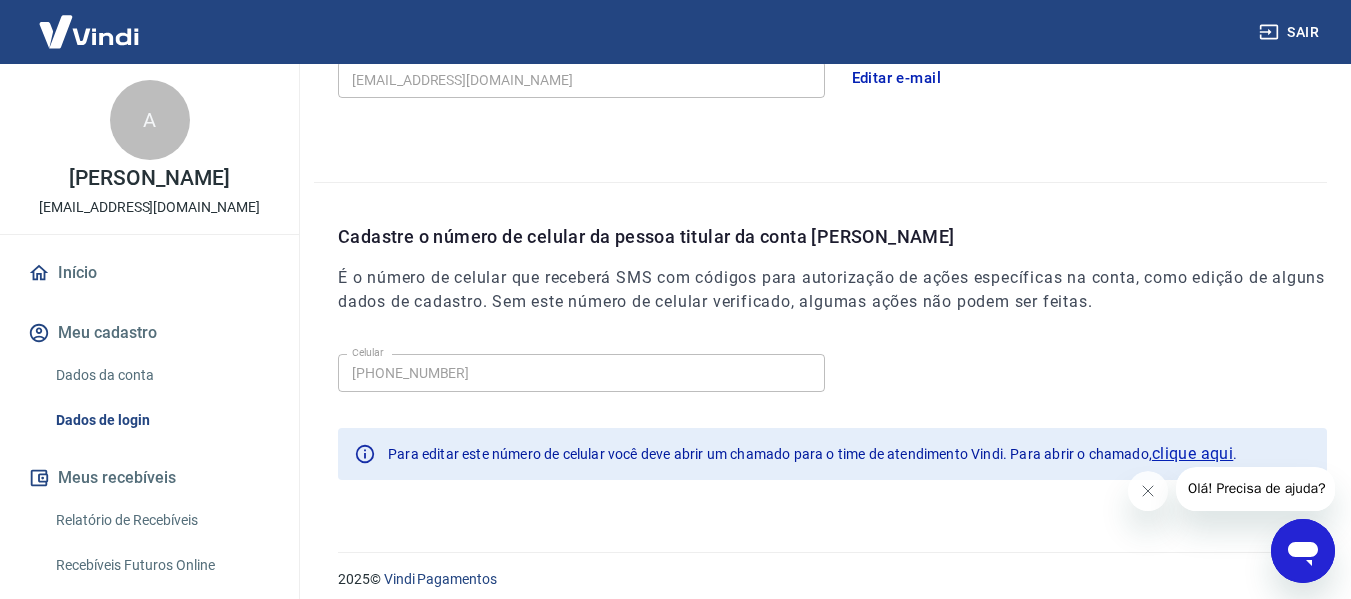 scroll, scrollTop: 666, scrollLeft: 0, axis: vertical 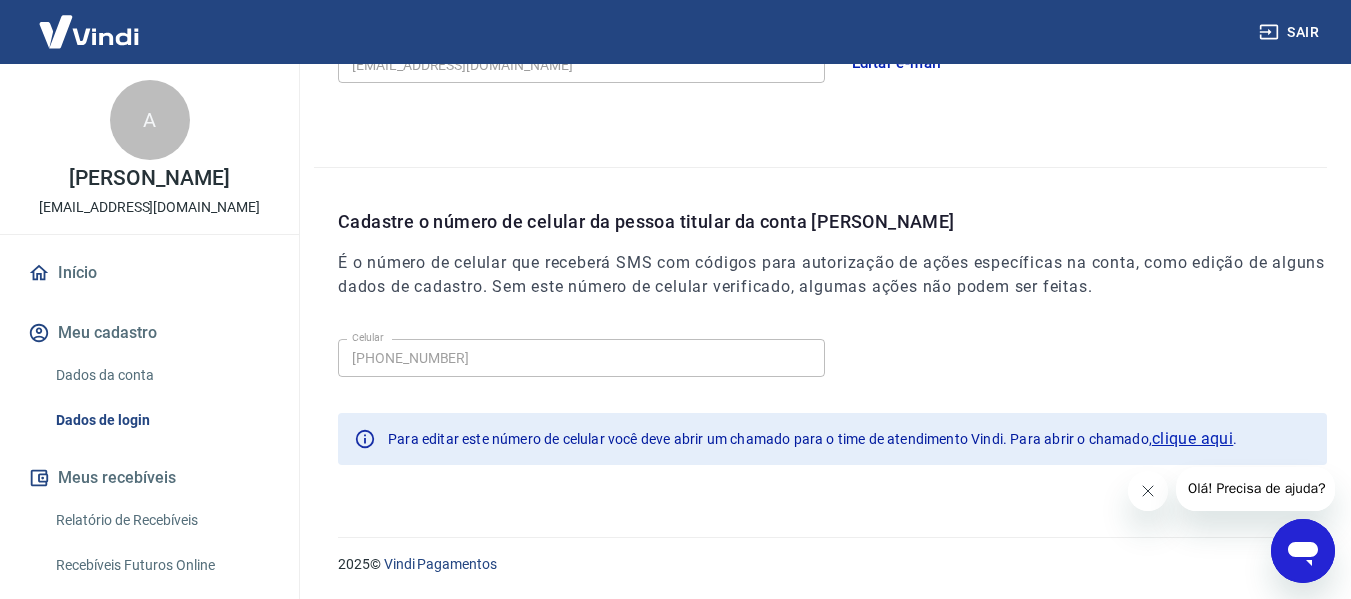click 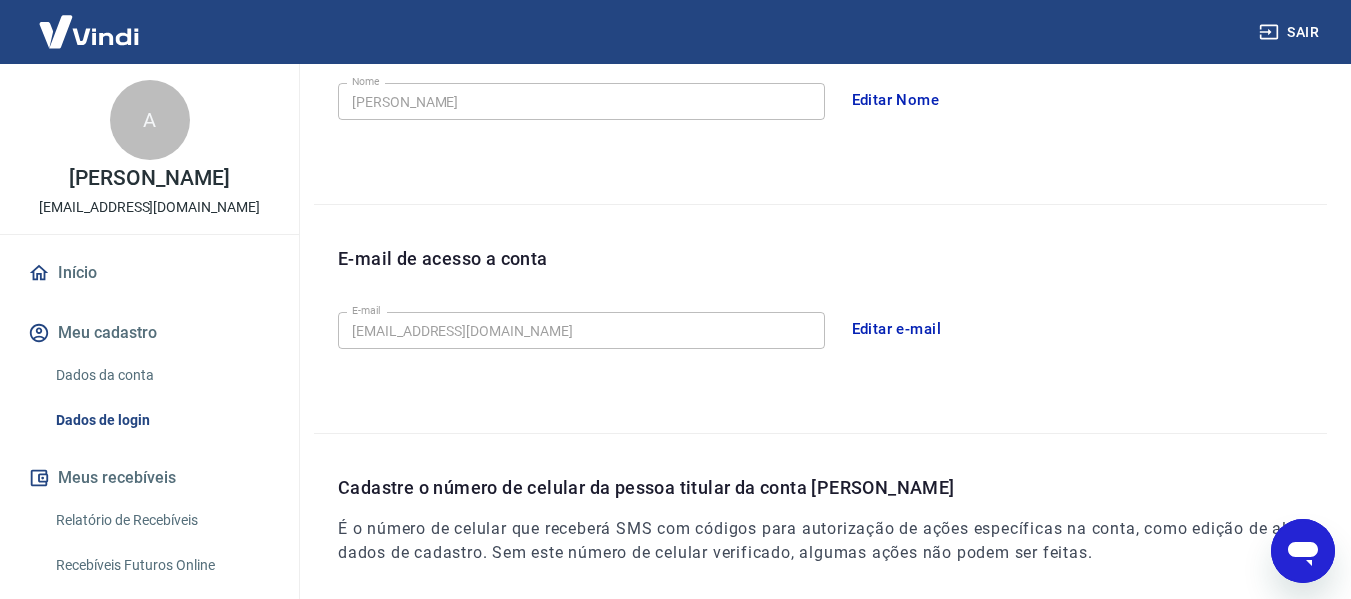 scroll, scrollTop: 666, scrollLeft: 0, axis: vertical 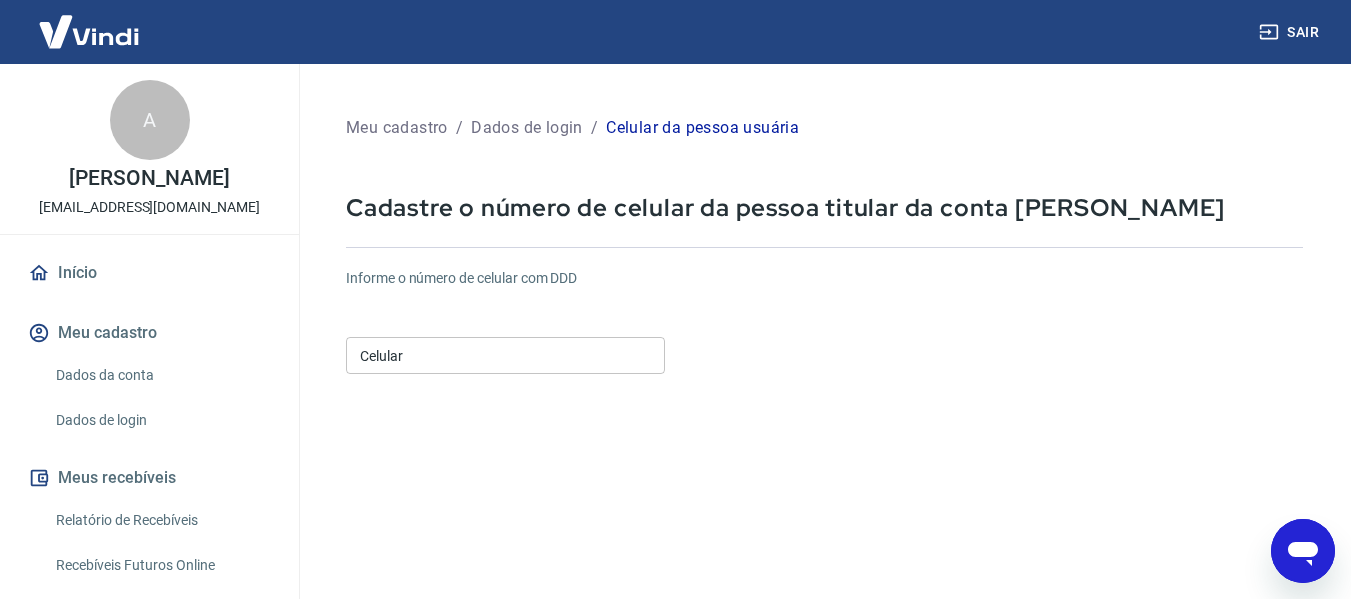 click on "Celular" at bounding box center (505, 355) 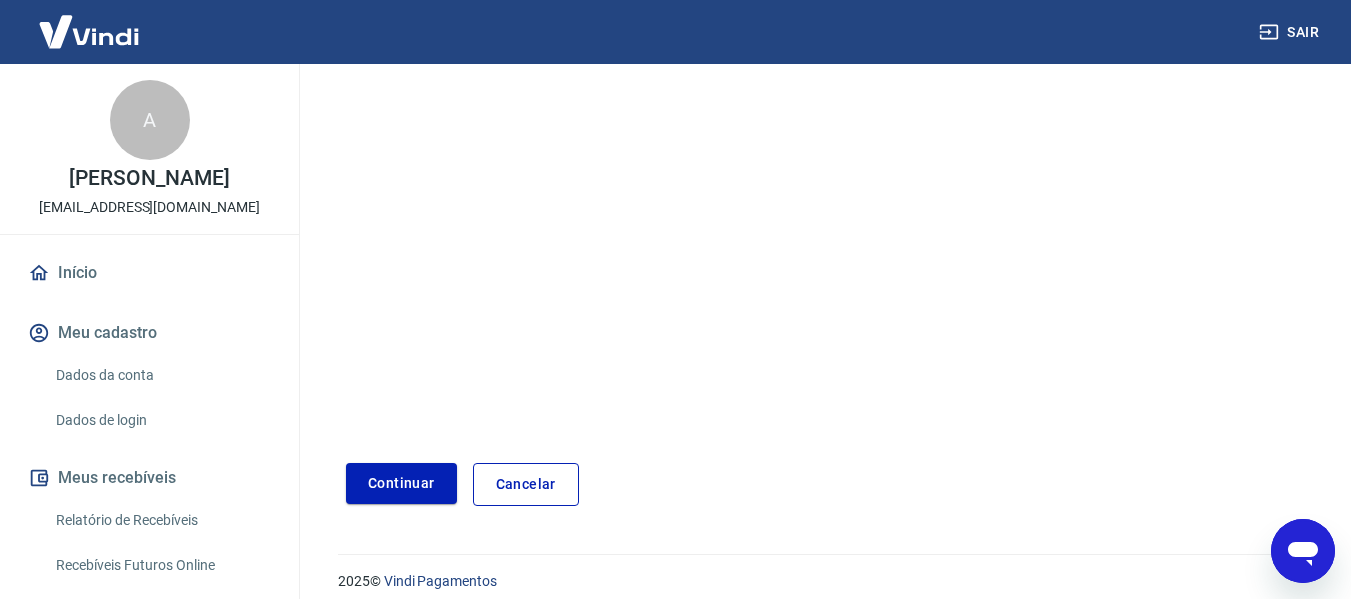 scroll, scrollTop: 348, scrollLeft: 0, axis: vertical 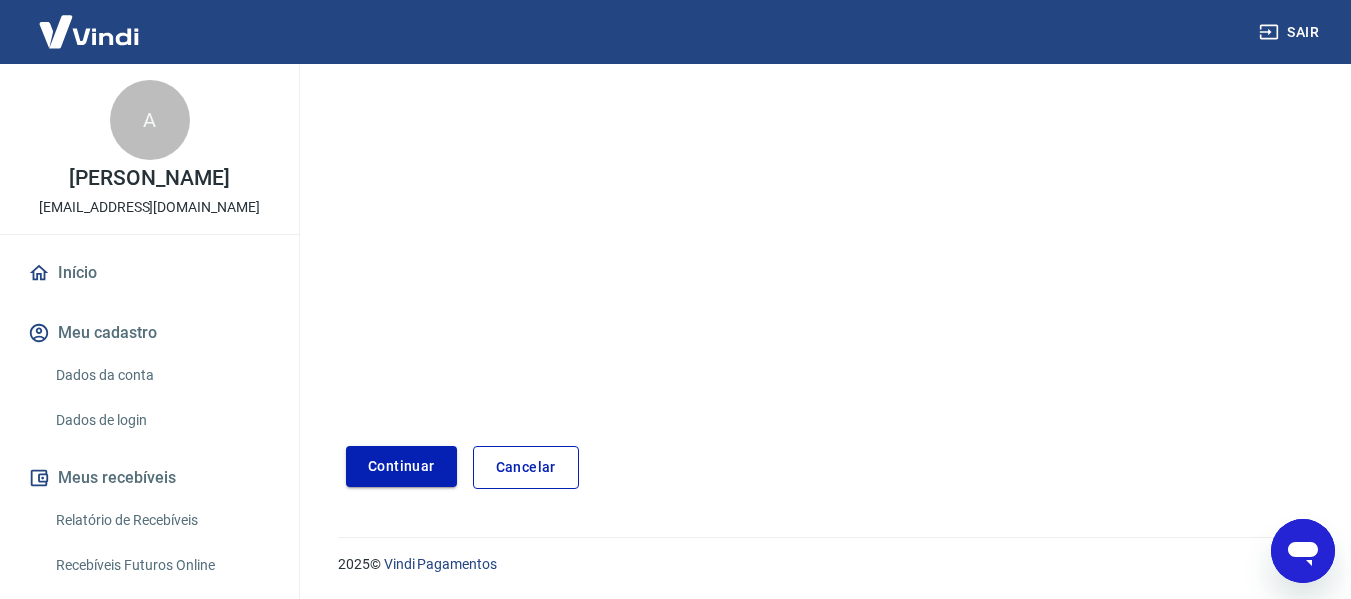 click on "Continuar" at bounding box center (401, 466) 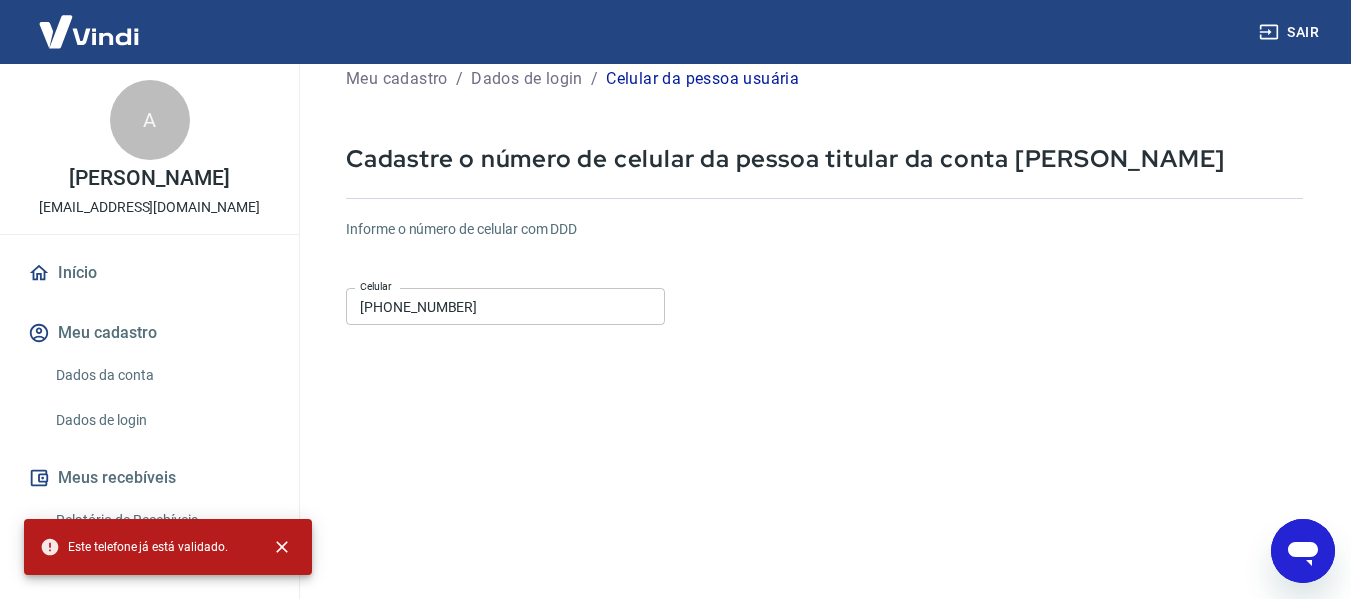 scroll, scrollTop: 48, scrollLeft: 0, axis: vertical 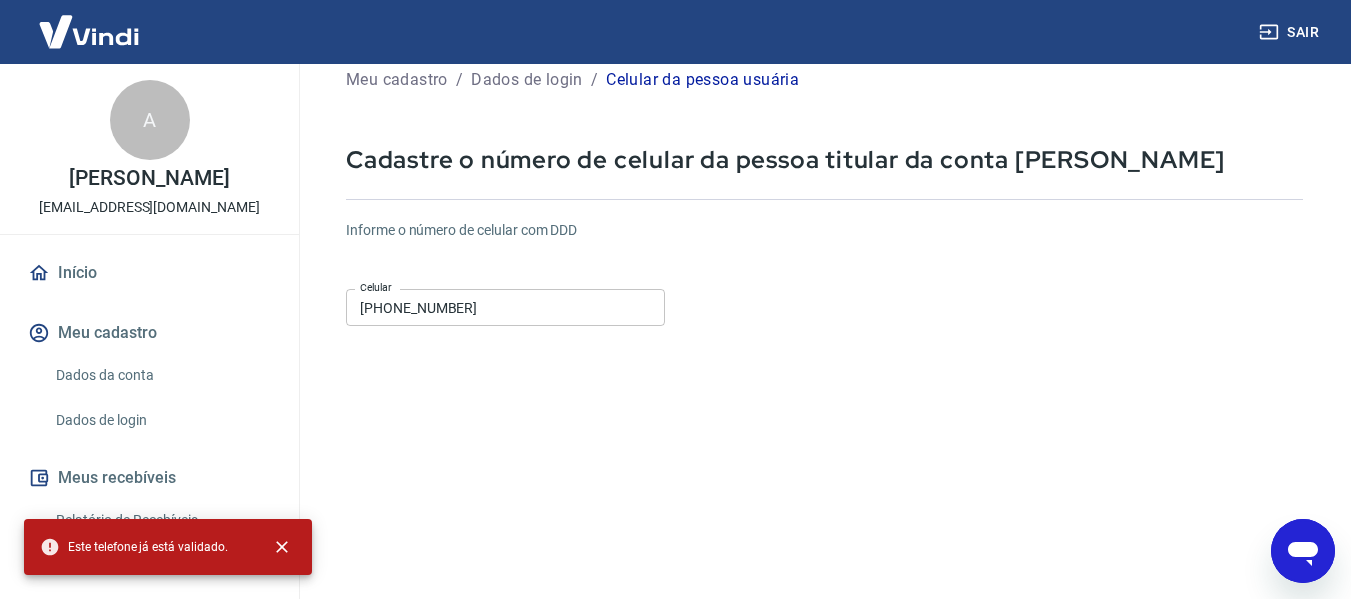 click on "[PHONE_NUMBER]" at bounding box center [505, 307] 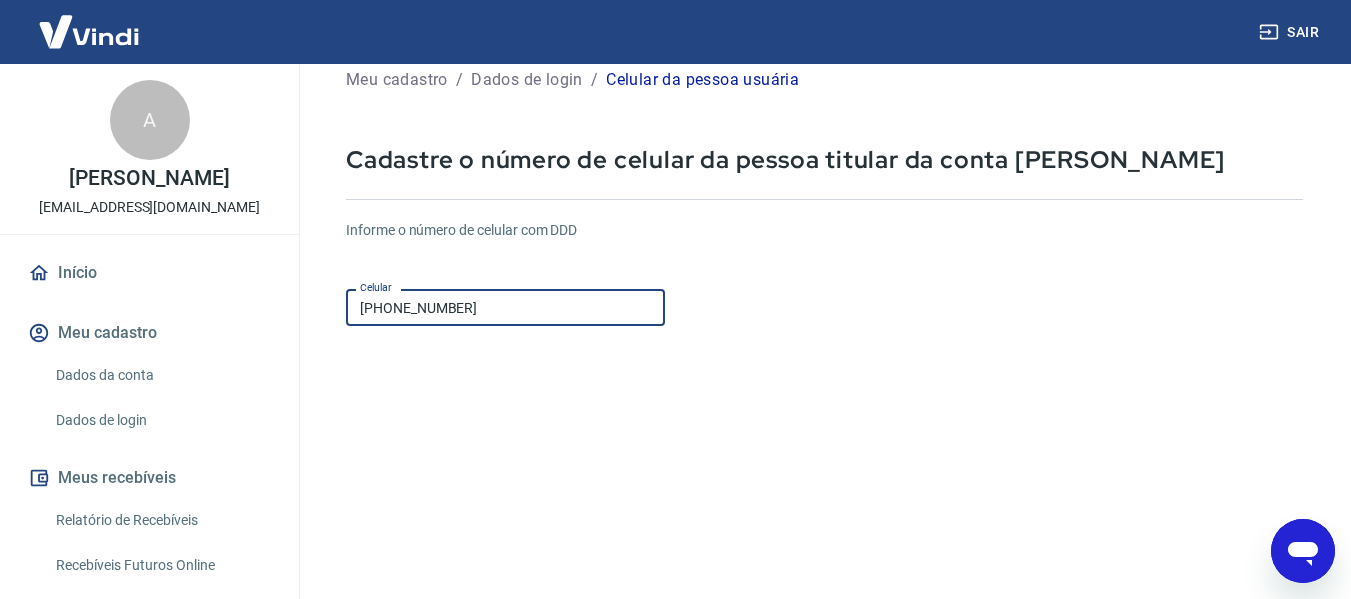 click on "[PHONE_NUMBER]" at bounding box center [505, 307] 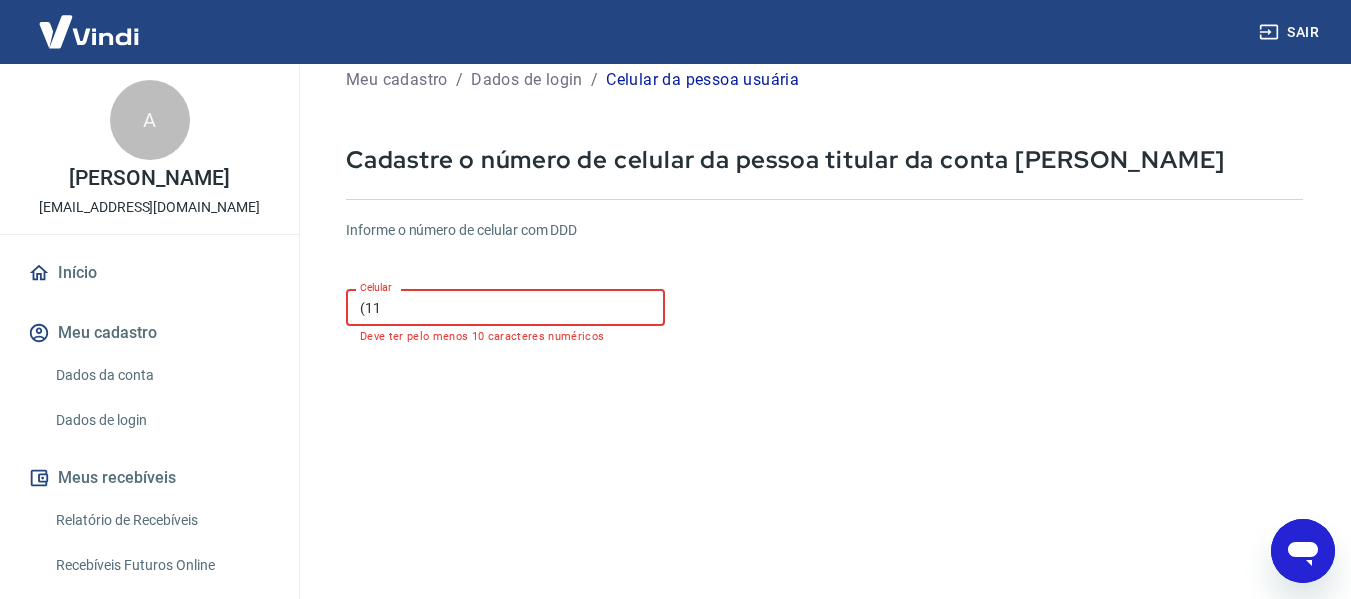 type on "(1" 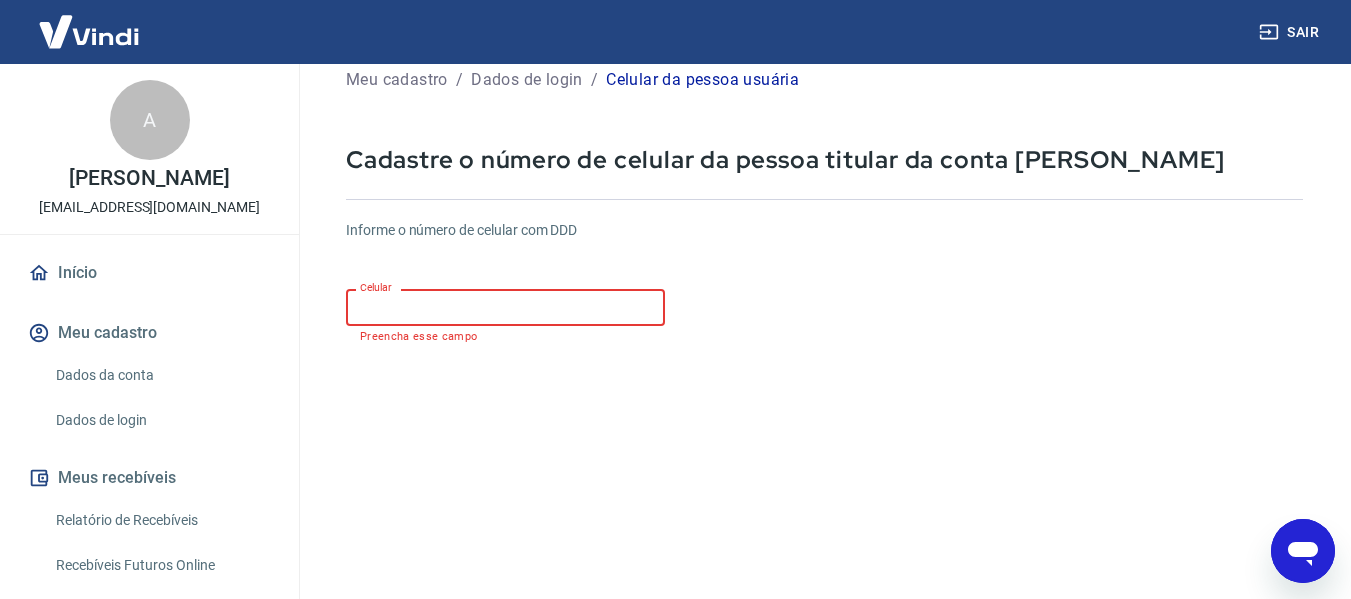 click on "Celular" at bounding box center (505, 307) 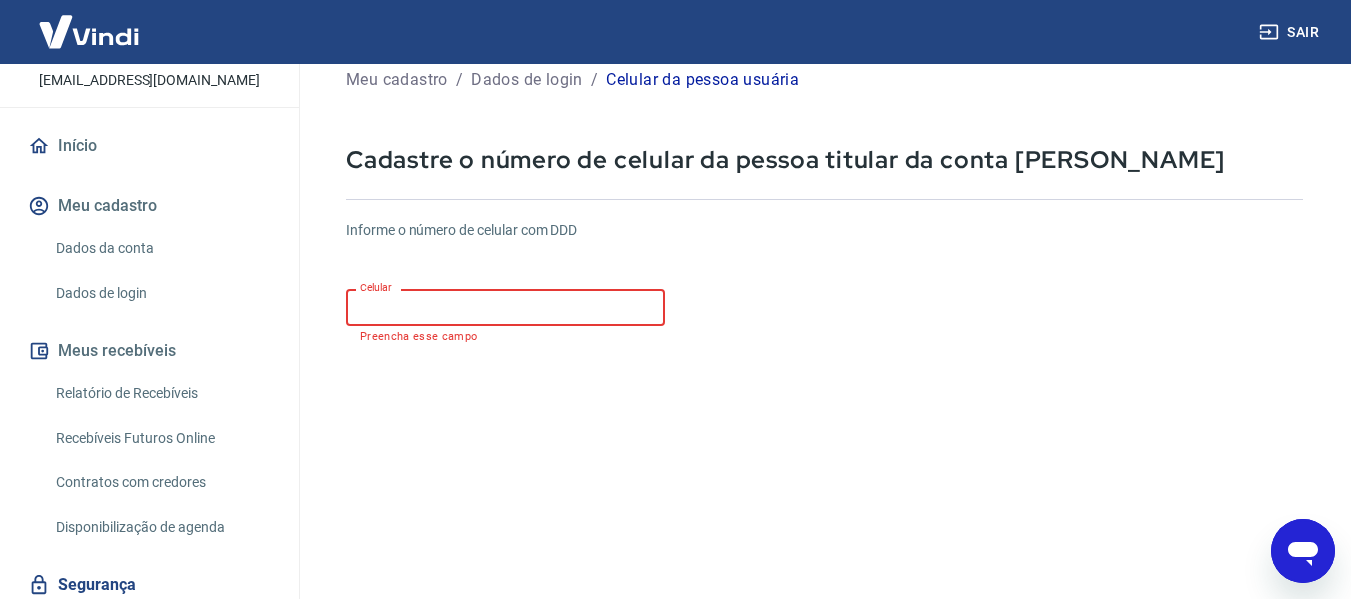 scroll, scrollTop: 0, scrollLeft: 0, axis: both 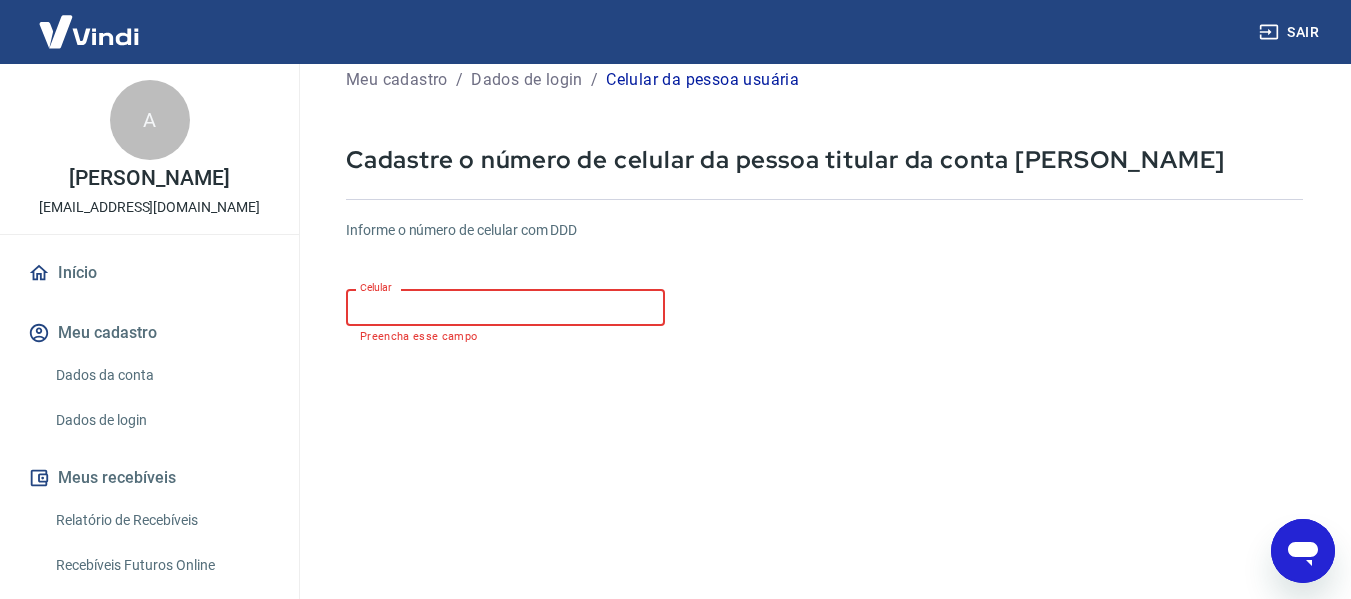 type on "[PHONE_NUMBER]" 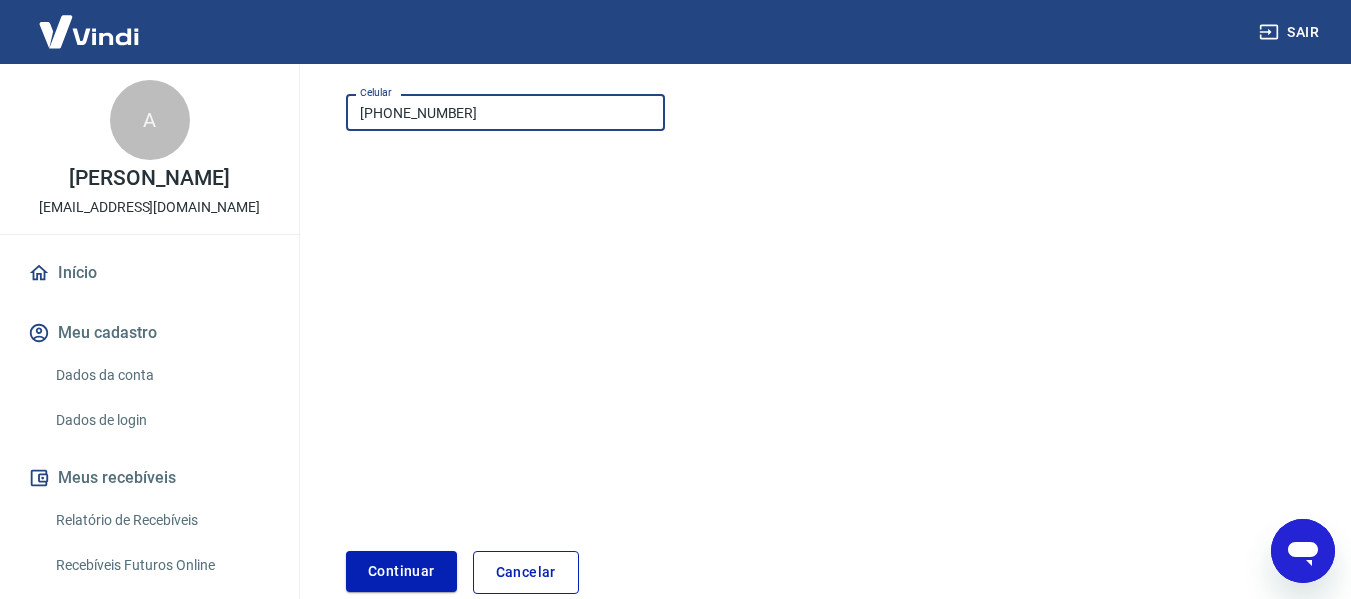 scroll, scrollTop: 348, scrollLeft: 0, axis: vertical 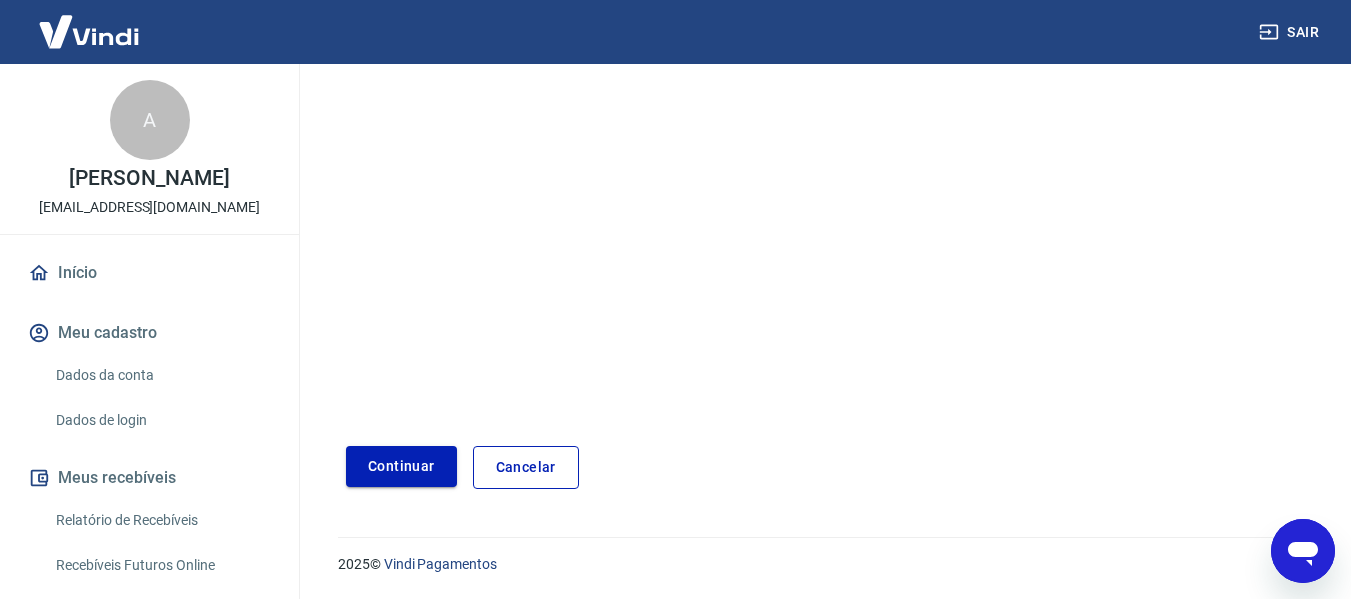 click on "Continuar" at bounding box center (401, 466) 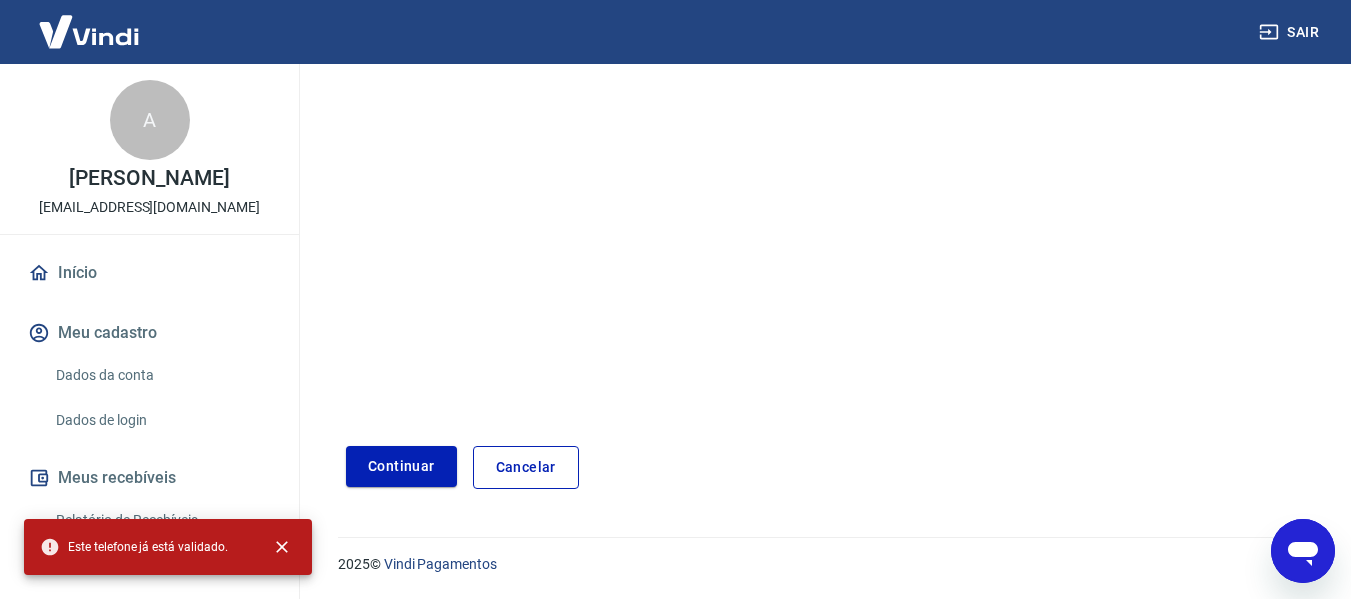 click on "Informe o número de celular com DDD Celular [PHONE_NUMBER] Celular Continuar Cancelar" at bounding box center [824, 196] 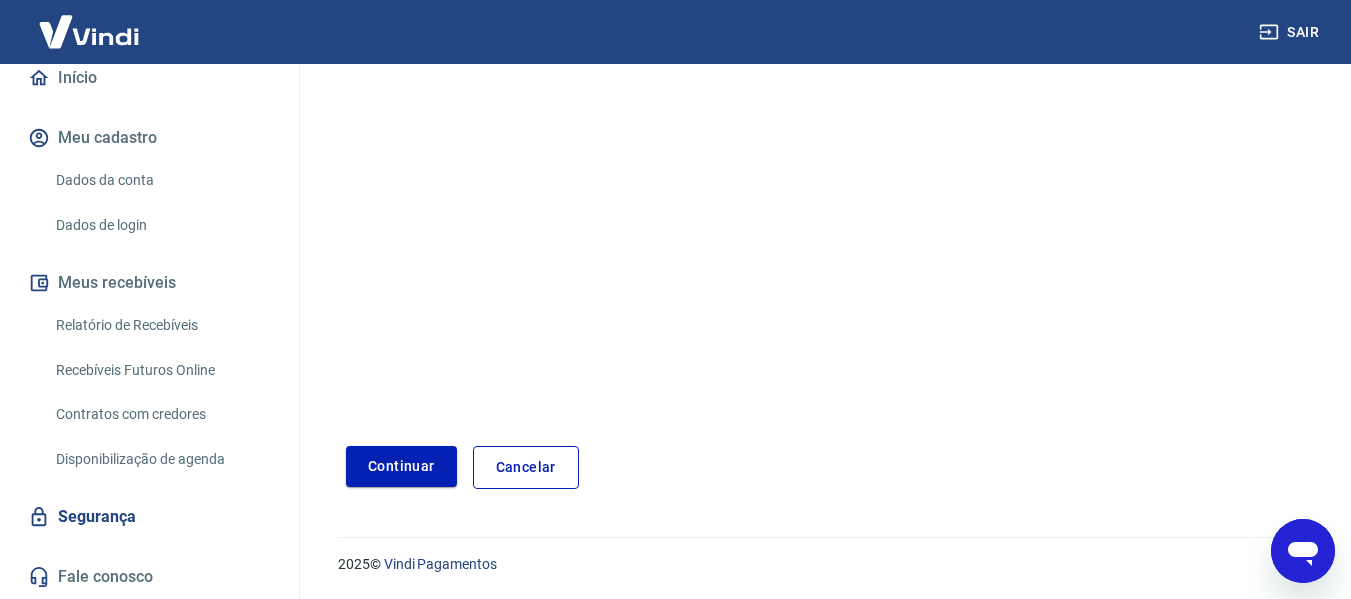 scroll, scrollTop: 0, scrollLeft: 0, axis: both 